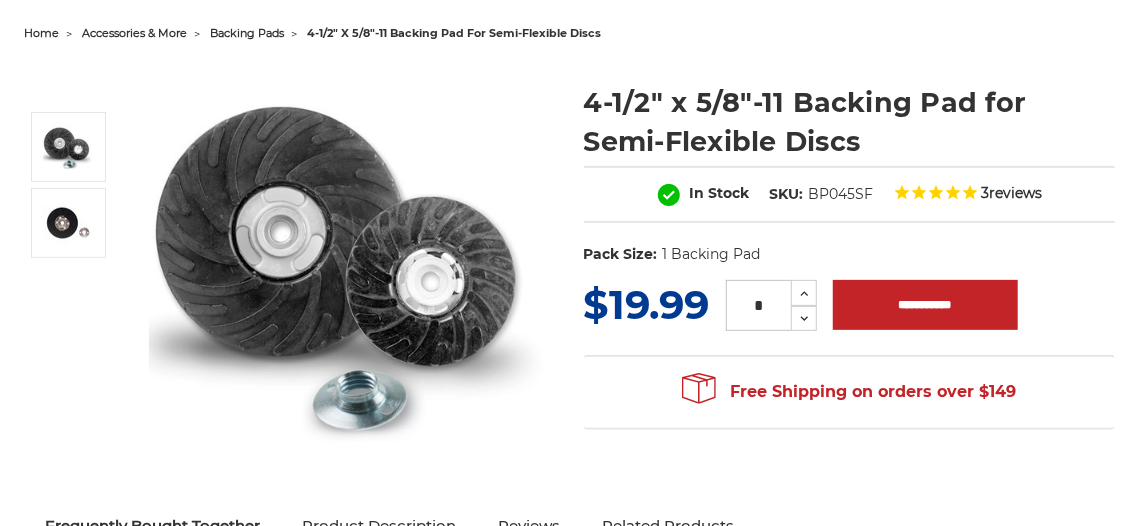 scroll, scrollTop: 200, scrollLeft: 0, axis: vertical 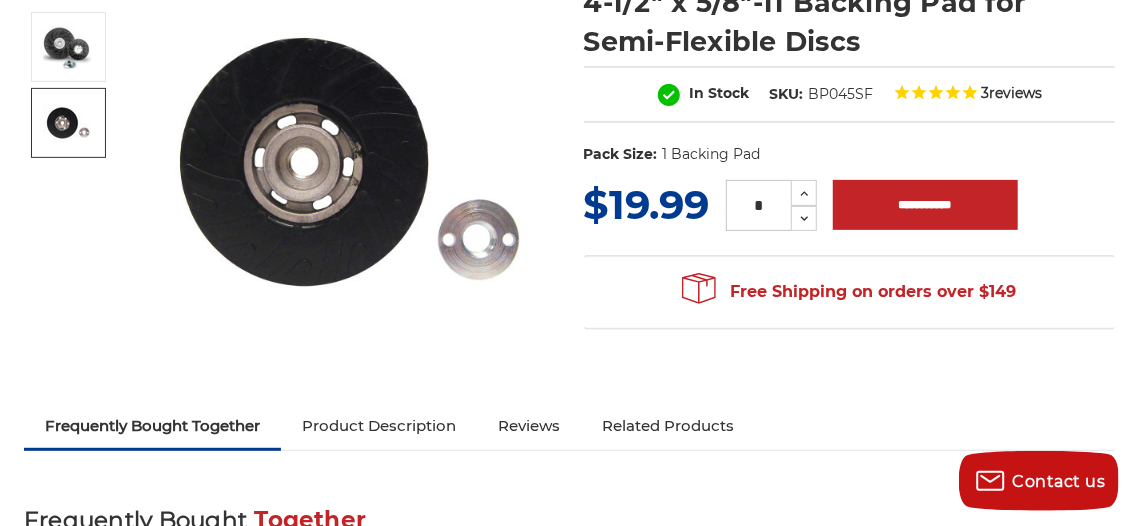 click at bounding box center (68, 123) 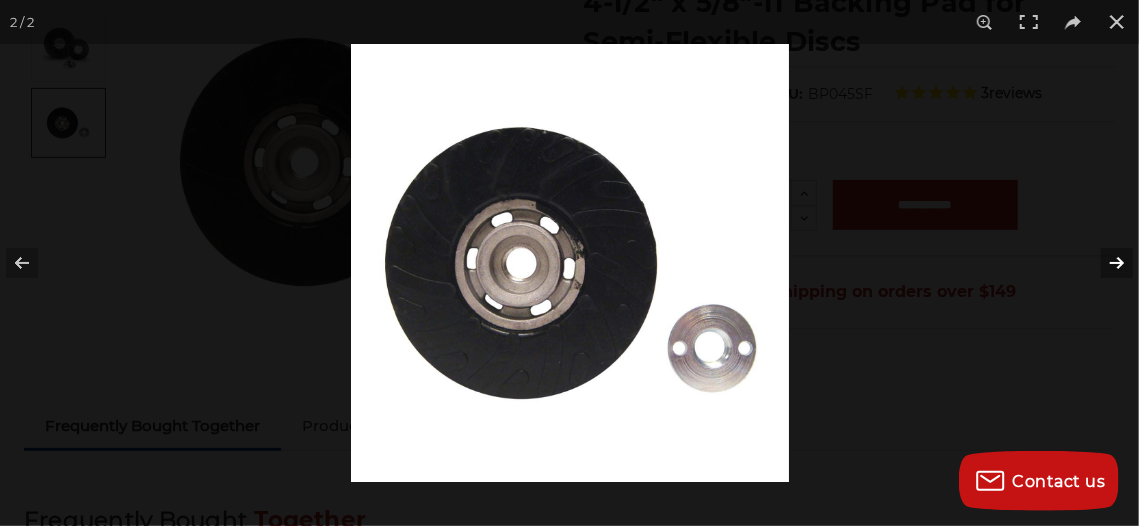 click at bounding box center [1104, 263] 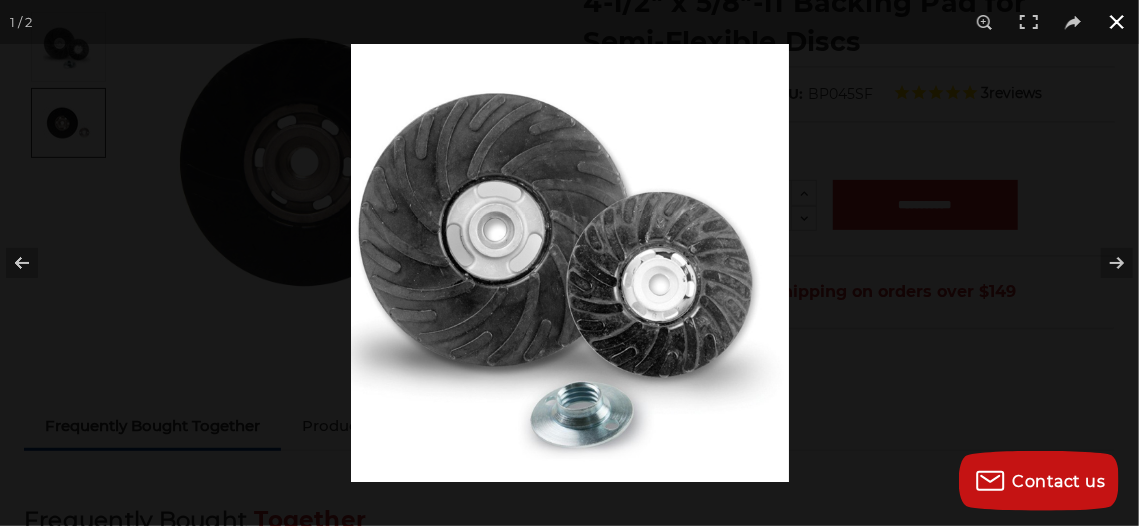 click at bounding box center (1117, 22) 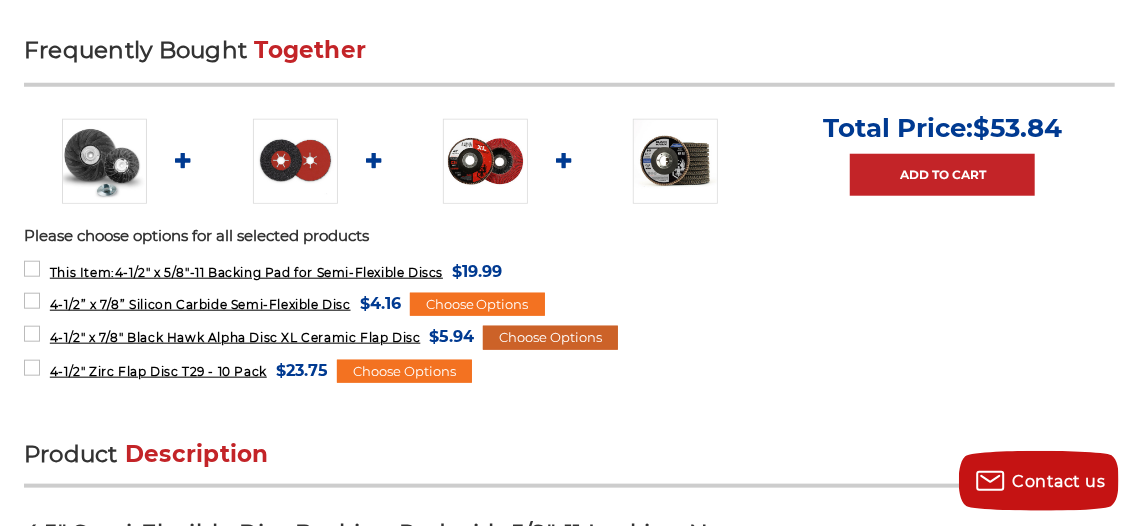 scroll, scrollTop: 800, scrollLeft: 0, axis: vertical 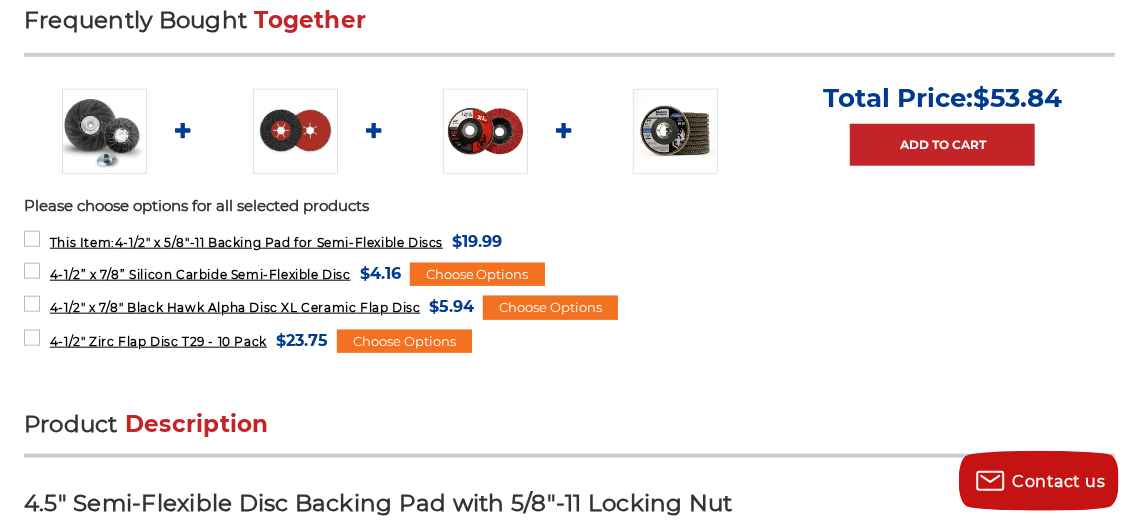 click at bounding box center (295, 131) 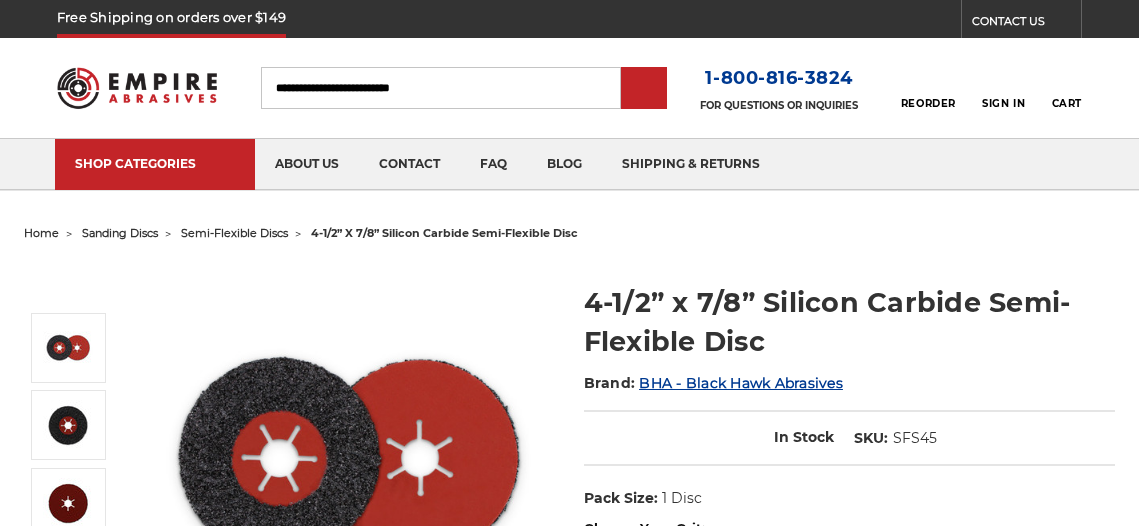 scroll, scrollTop: 0, scrollLeft: 0, axis: both 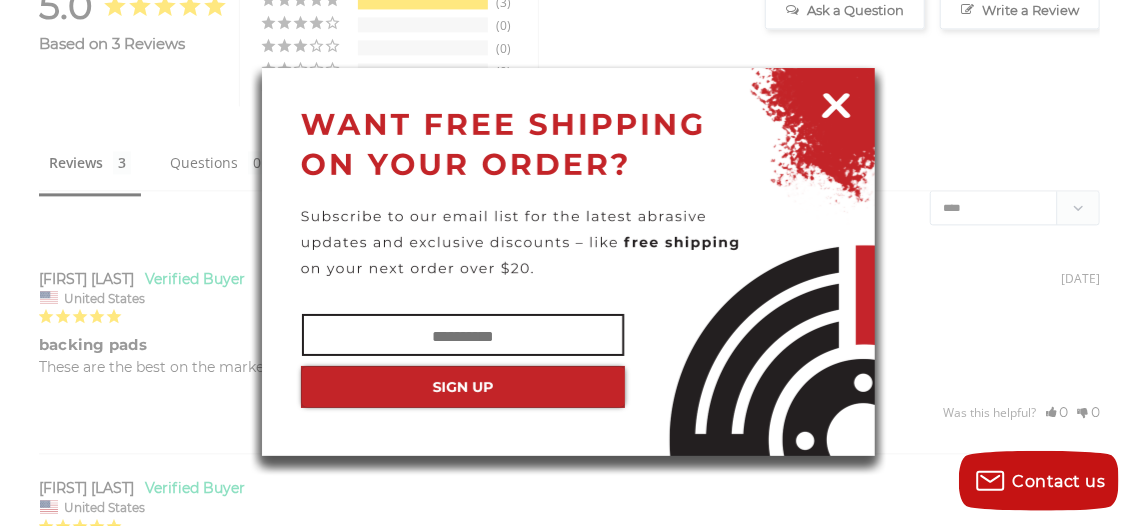 click at bounding box center (836, 102) 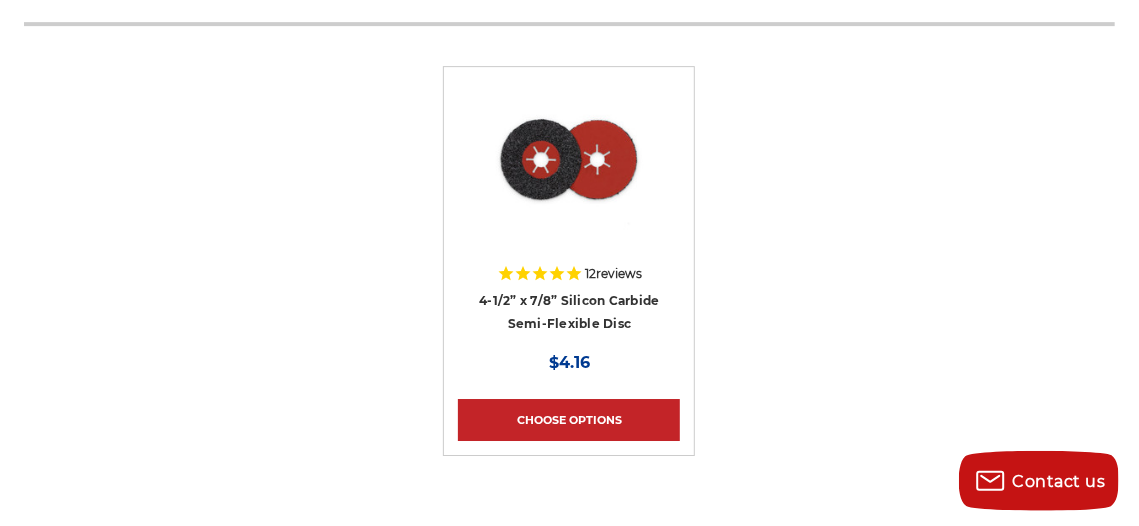 scroll, scrollTop: 200, scrollLeft: 0, axis: vertical 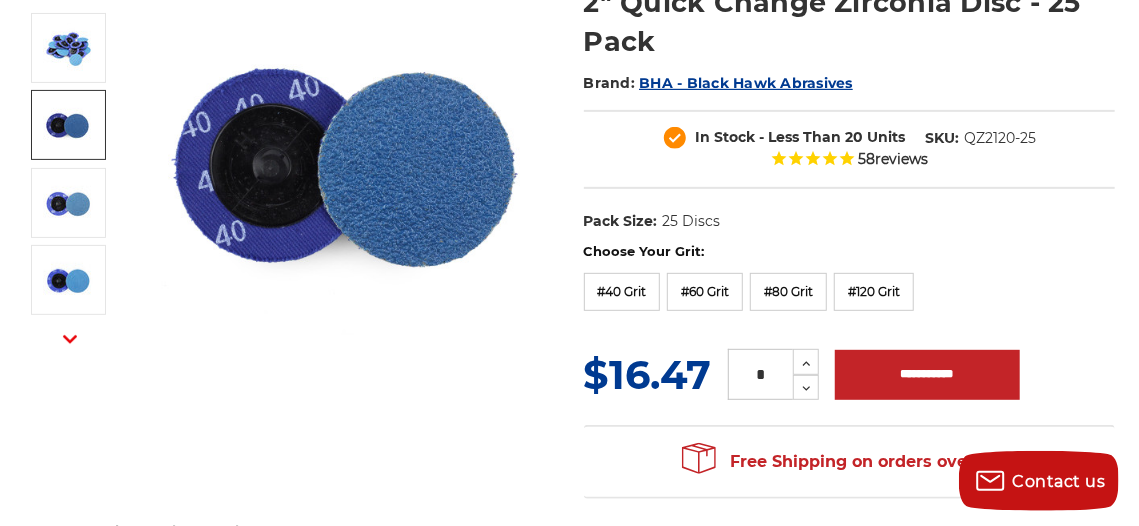 click at bounding box center [68, 125] 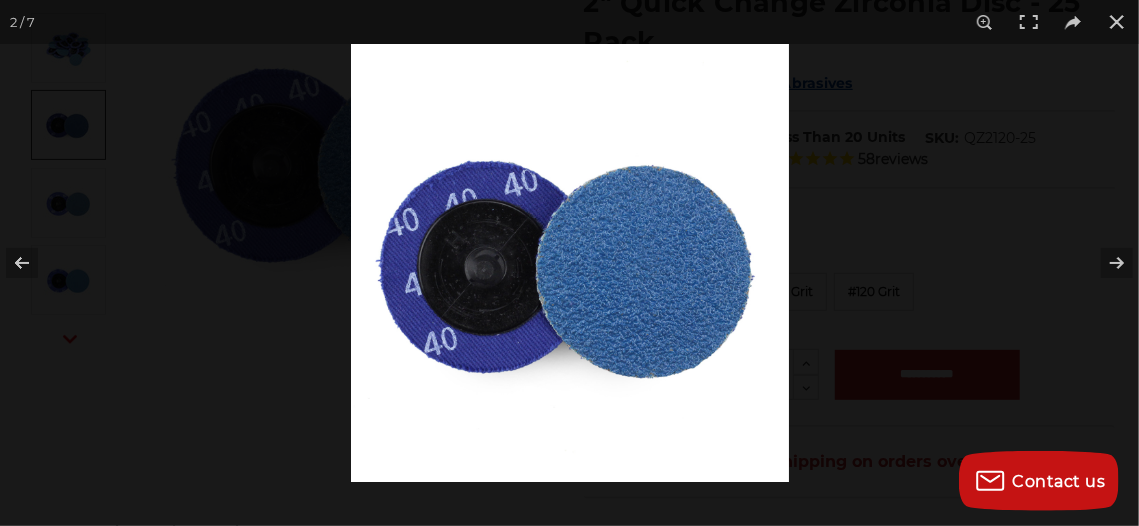click at bounding box center (570, 263) 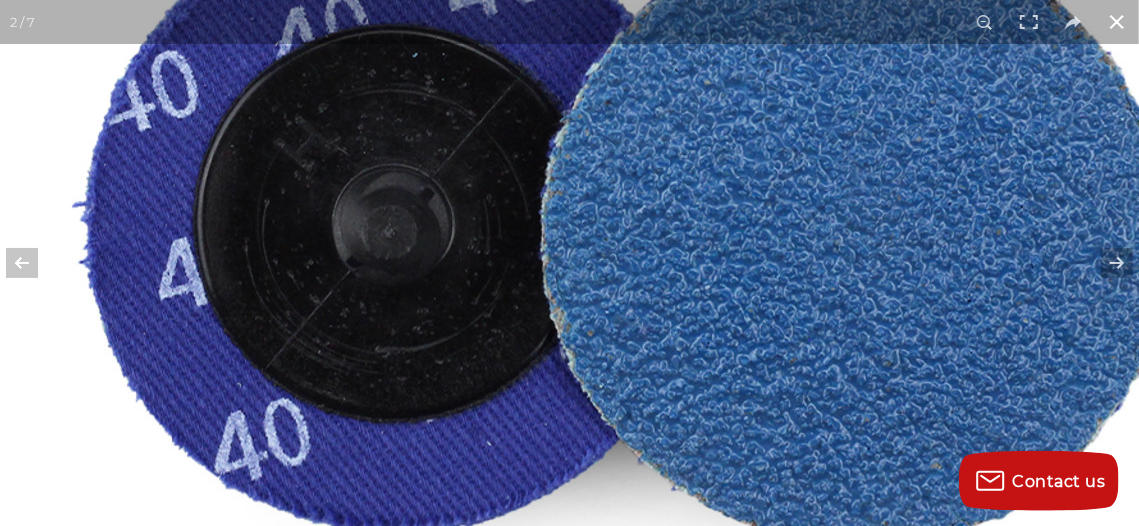 click at bounding box center (1117, 22) 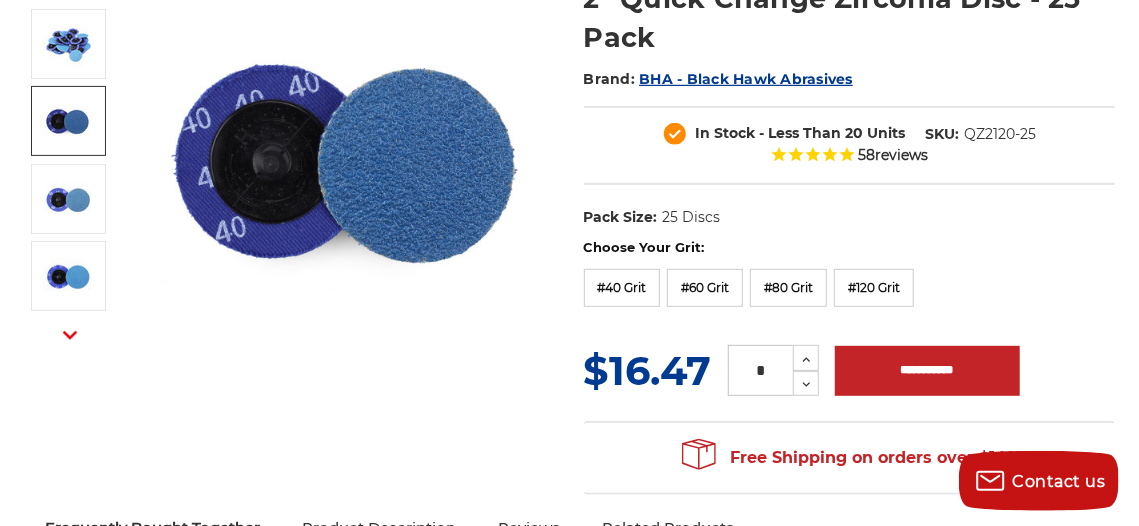 scroll, scrollTop: 200, scrollLeft: 0, axis: vertical 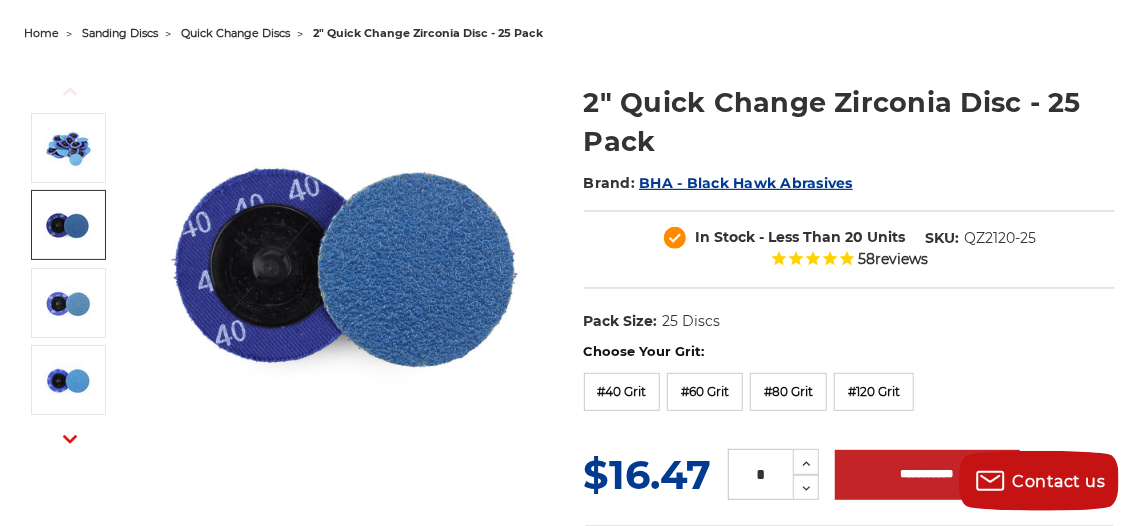 click at bounding box center (349, 262) 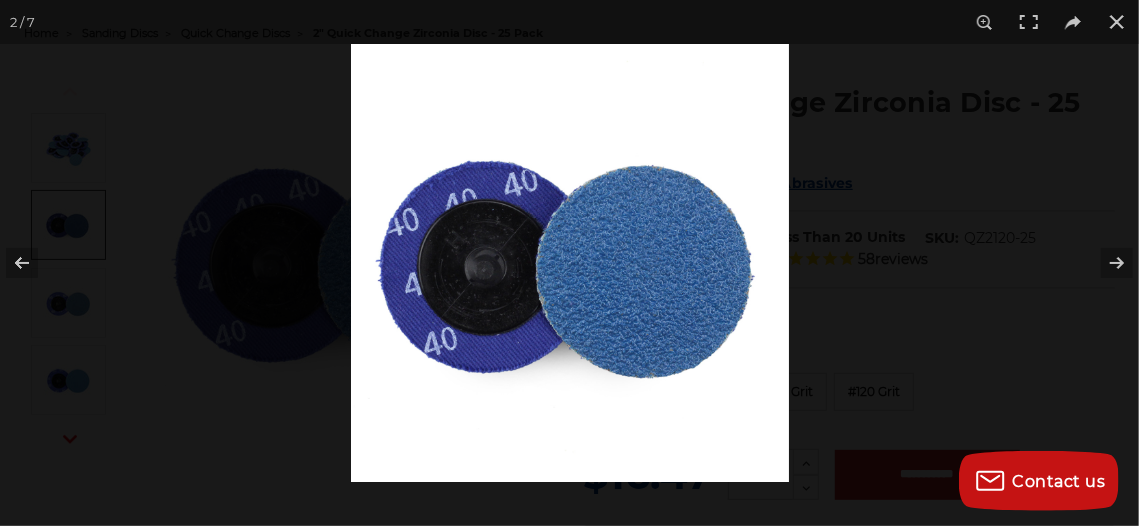 click at bounding box center (570, 263) 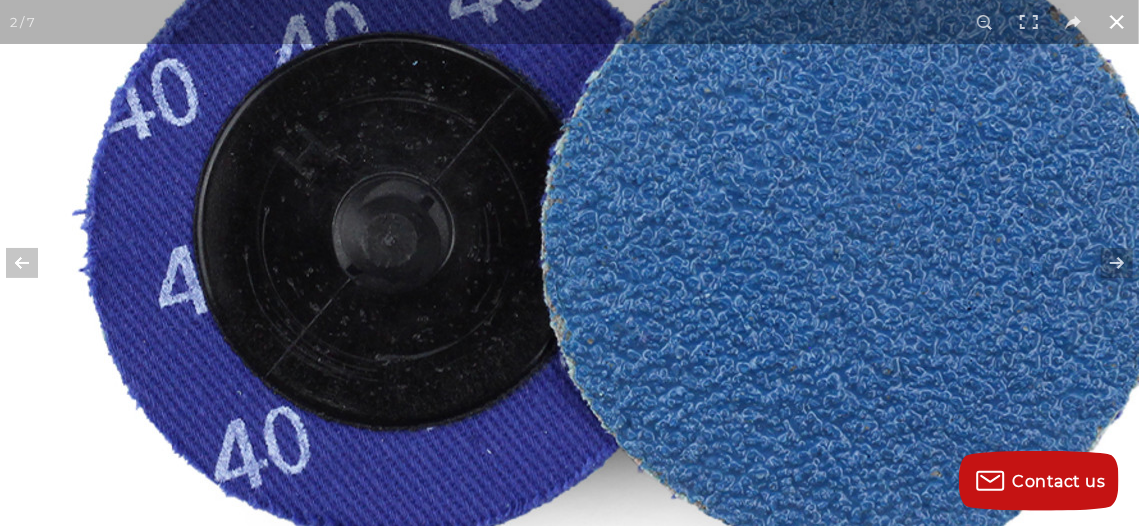click at bounding box center [1117, 22] 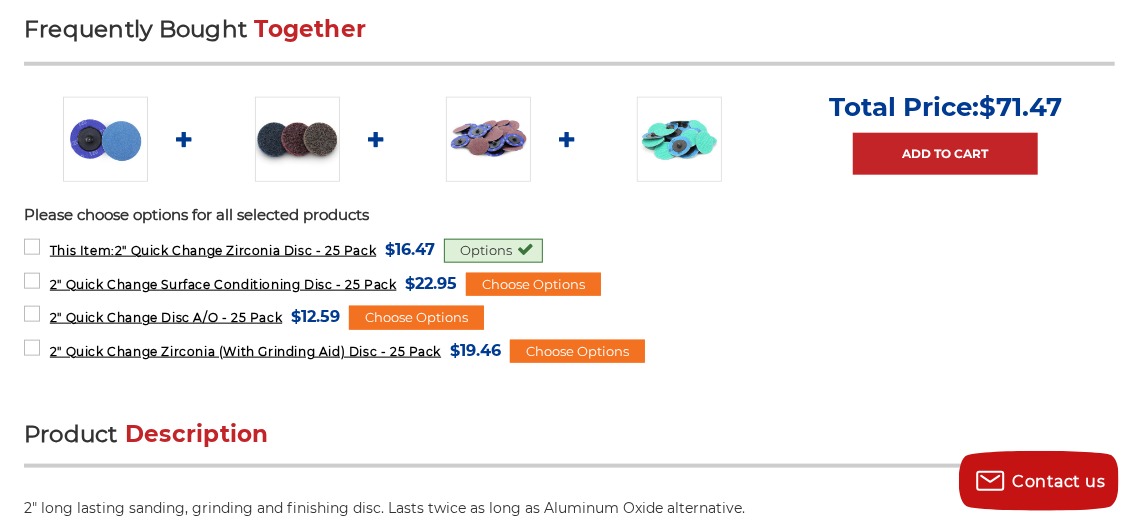 scroll, scrollTop: 900, scrollLeft: 0, axis: vertical 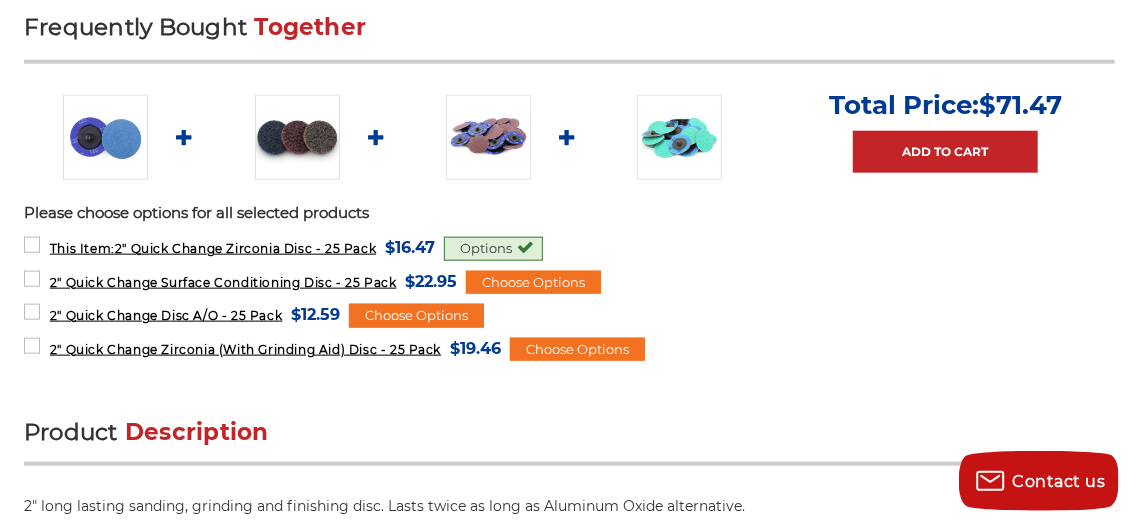 click at bounding box center [488, 137] 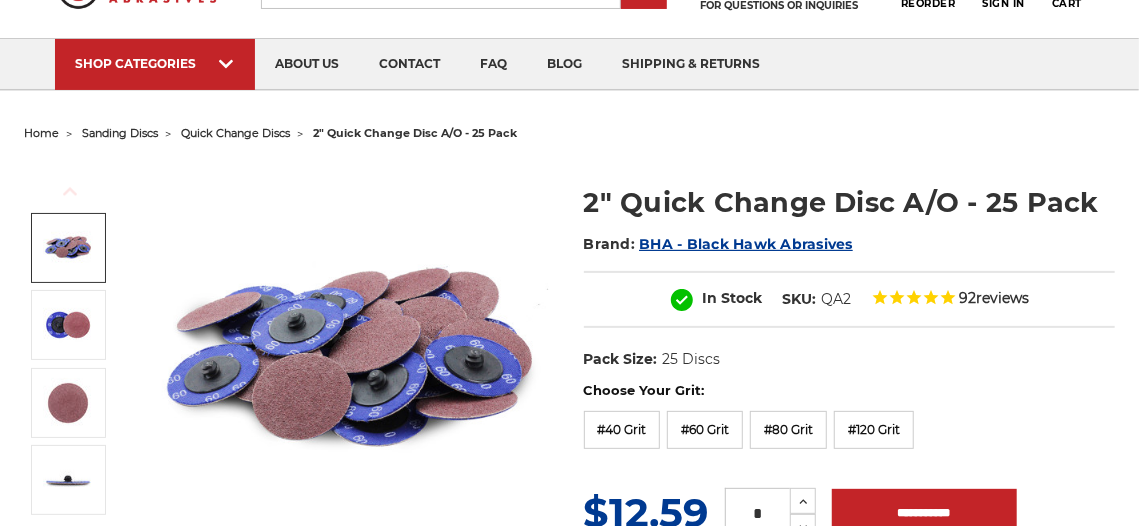 scroll, scrollTop: 100, scrollLeft: 0, axis: vertical 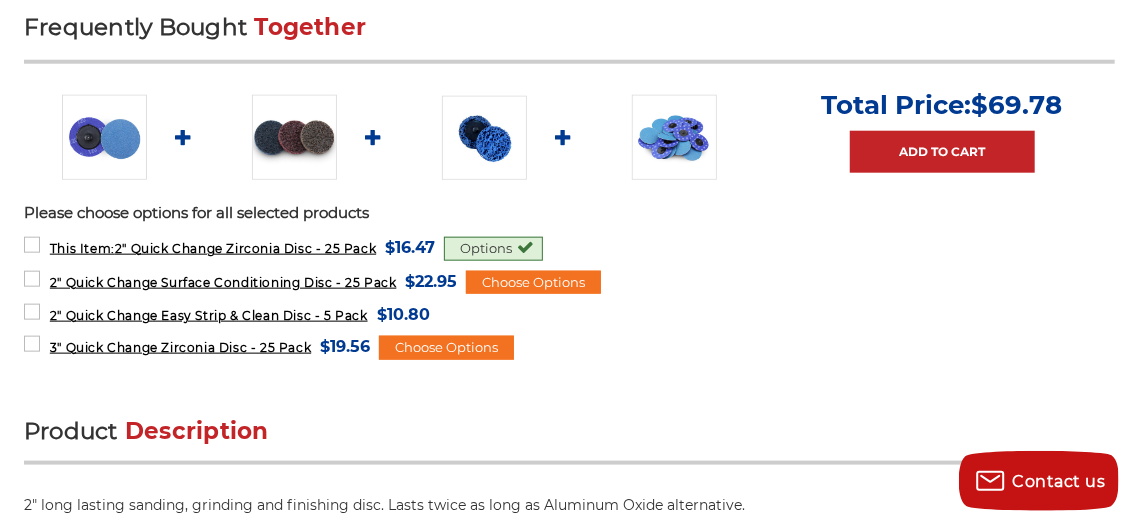 click at bounding box center (294, 137) 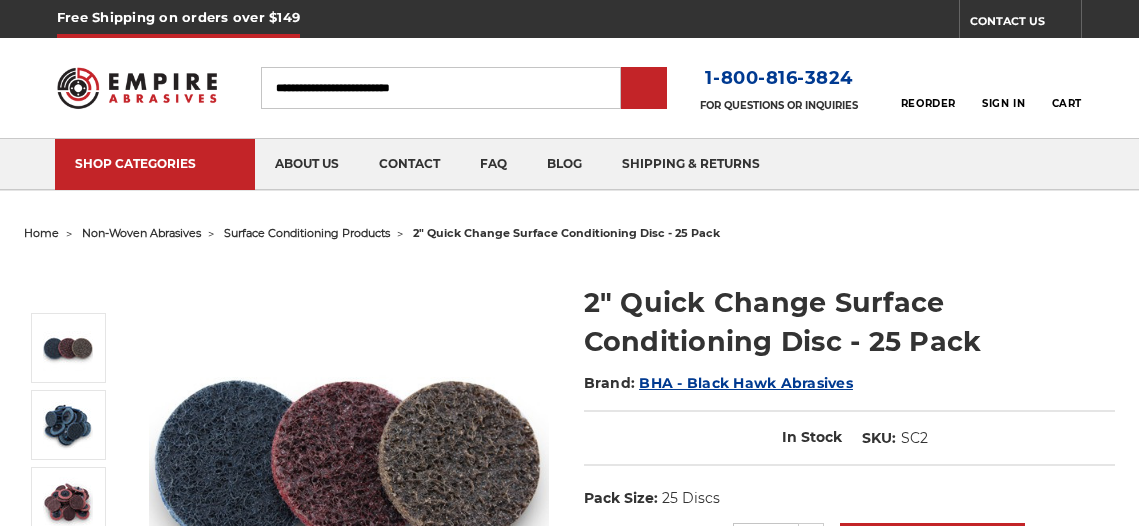 scroll, scrollTop: 0, scrollLeft: 0, axis: both 